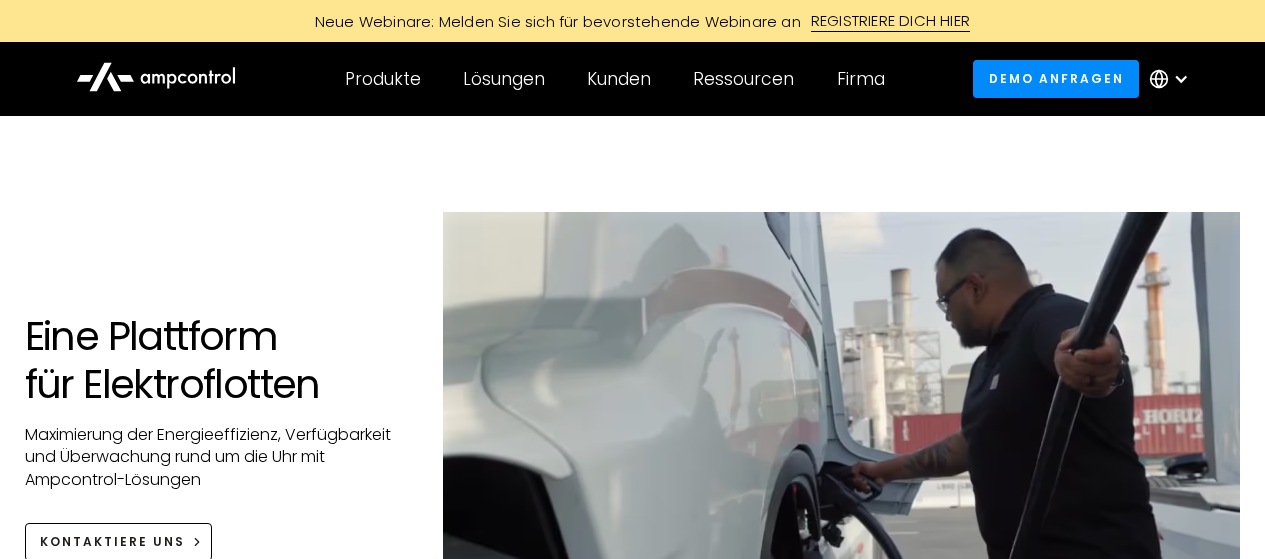 scroll, scrollTop: 0, scrollLeft: 0, axis: both 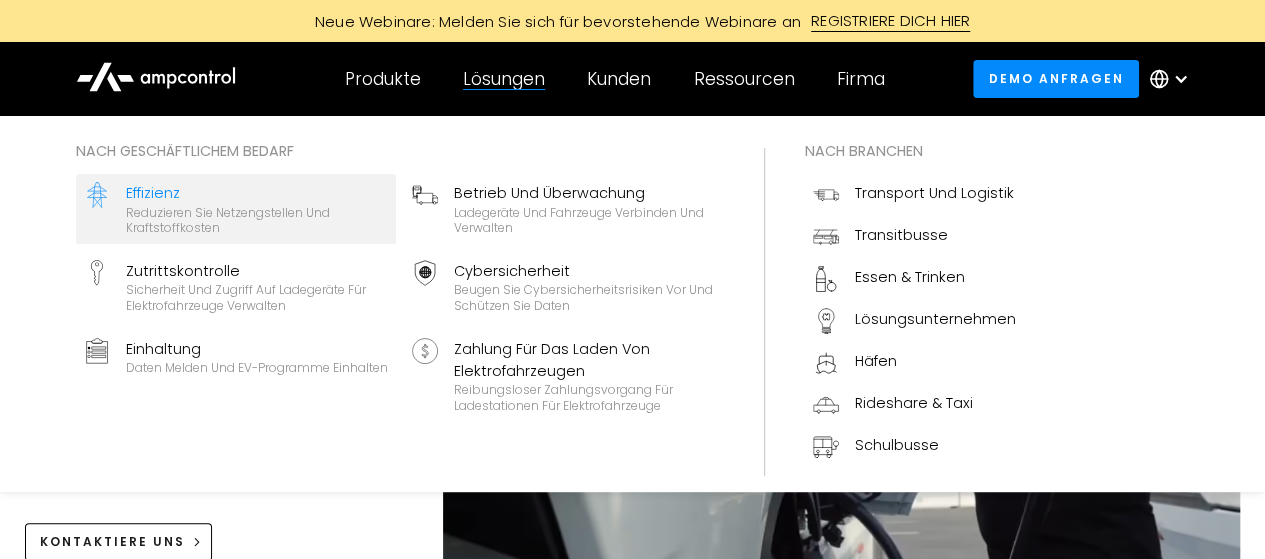 click on "Reduzieren Sie Netzengstellen und Kraftstoffkosten" at bounding box center [257, 220] 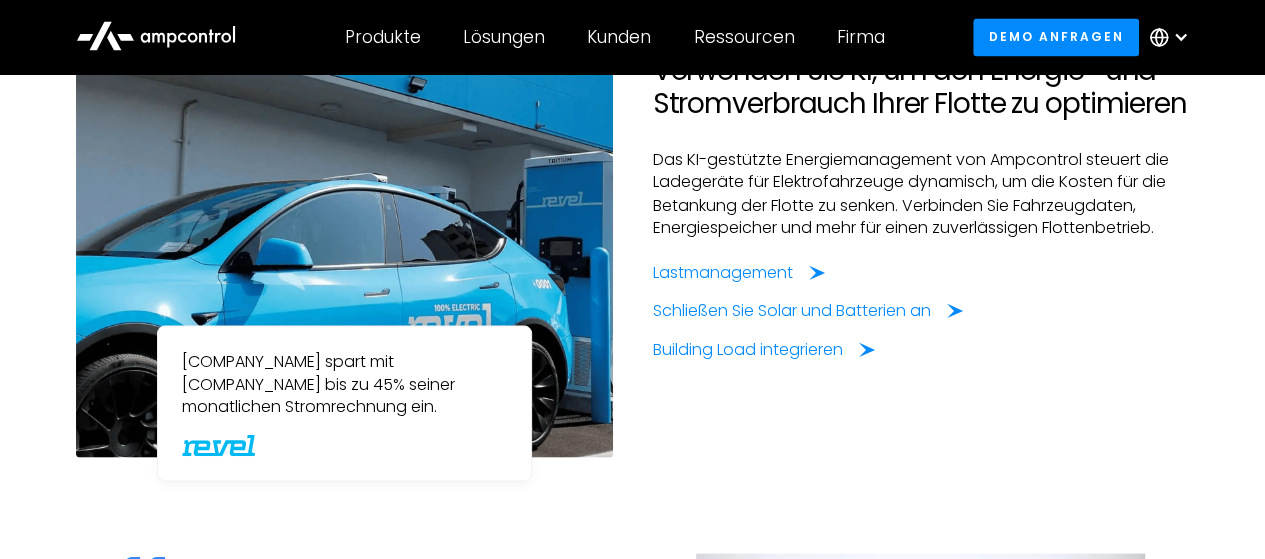 scroll, scrollTop: 1706, scrollLeft: 0, axis: vertical 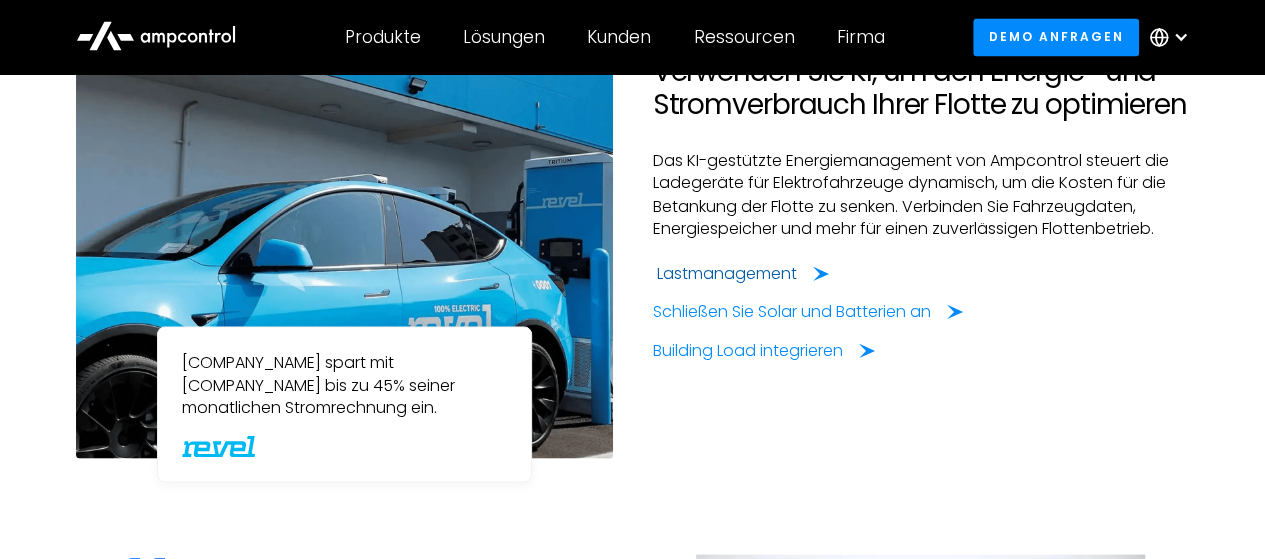 click on "Lastmanagement" at bounding box center (727, 273) 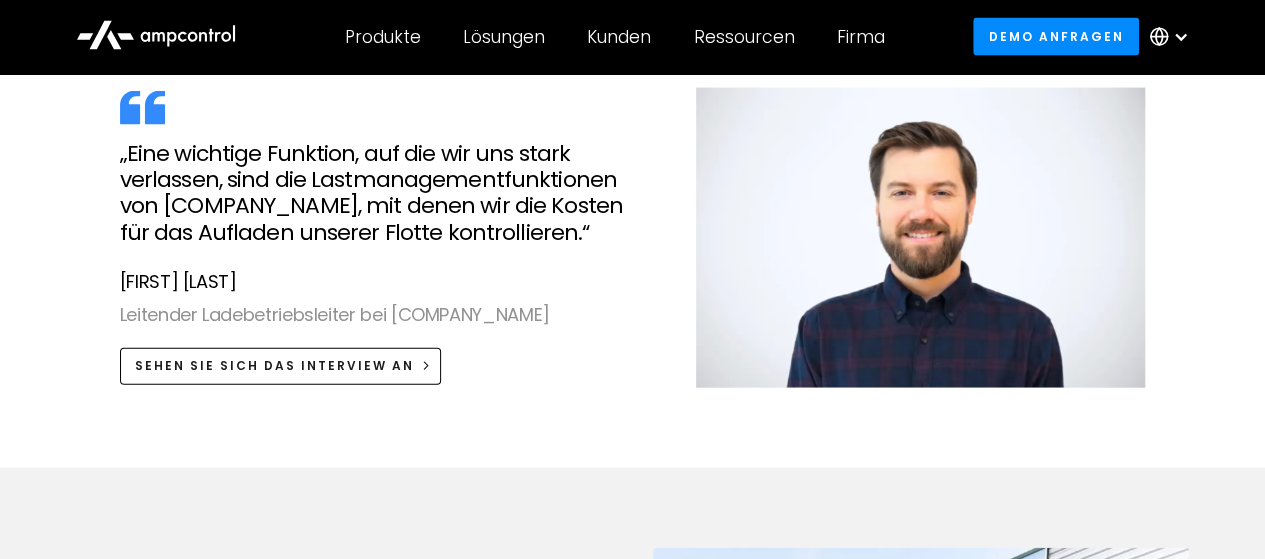 scroll, scrollTop: 2173, scrollLeft: 0, axis: vertical 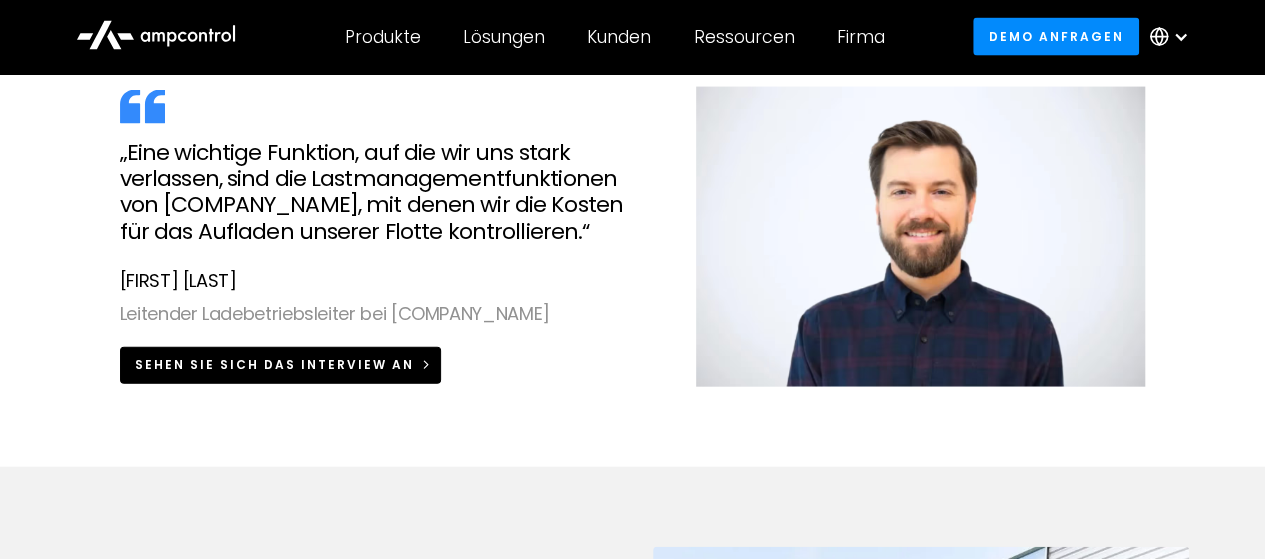 click on "Sehen Sie sich das Interview an" at bounding box center (274, 365) 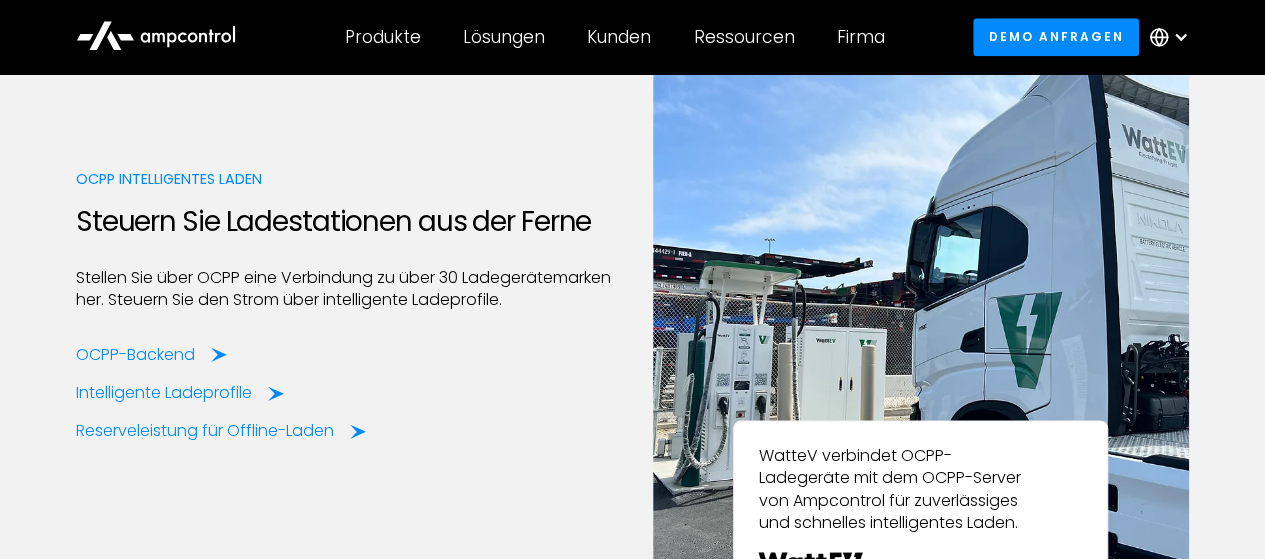scroll, scrollTop: 5016, scrollLeft: 0, axis: vertical 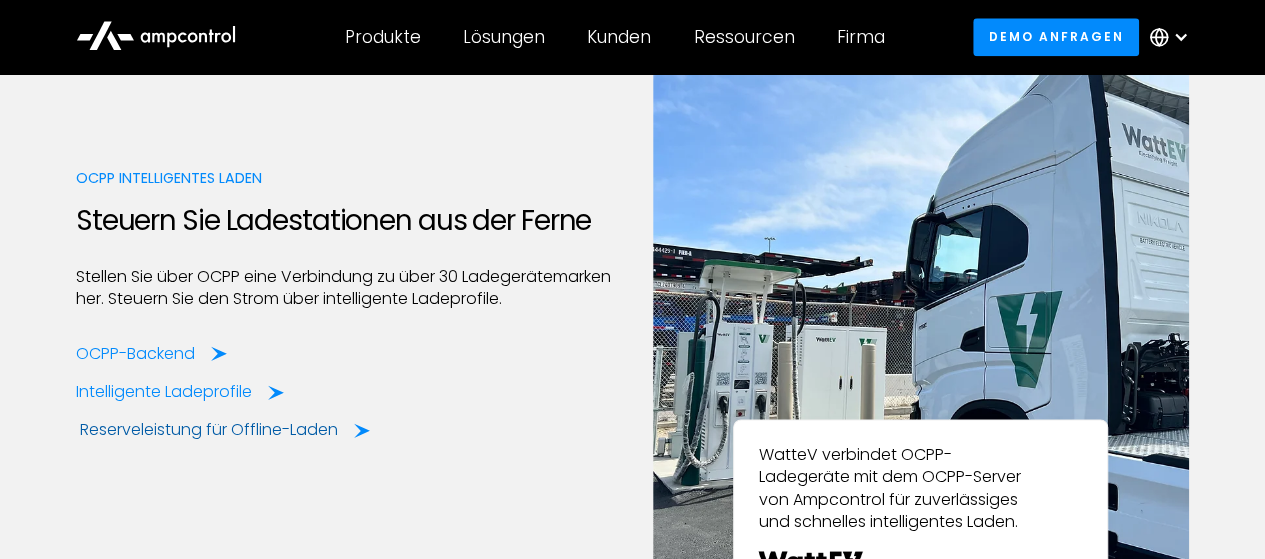 click on "Reserveleistung für Offline-Laden" at bounding box center [209, 430] 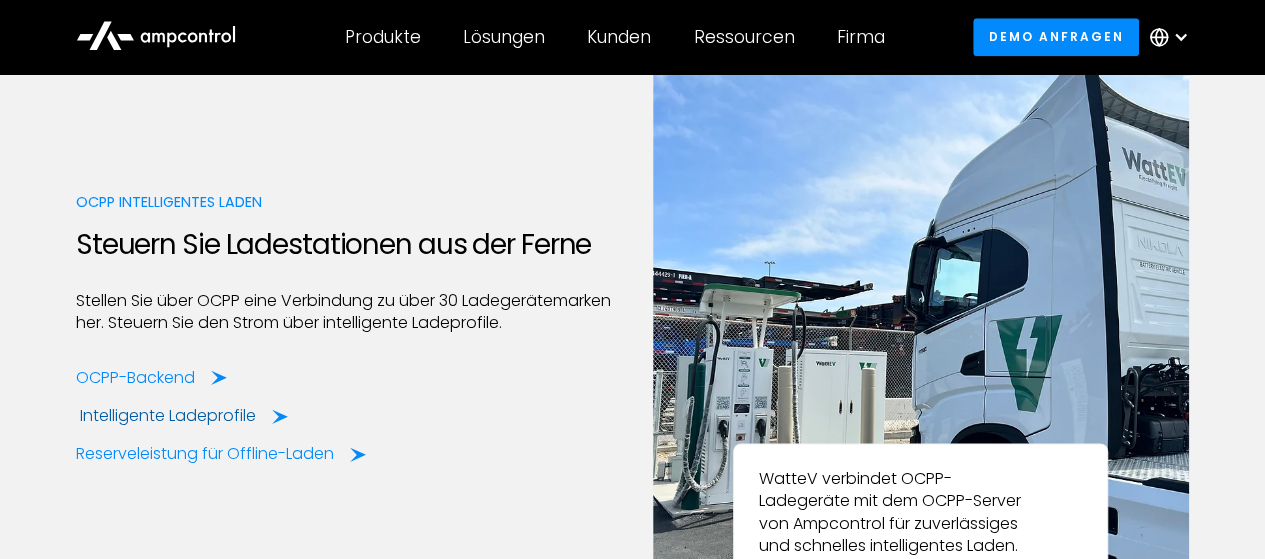 click 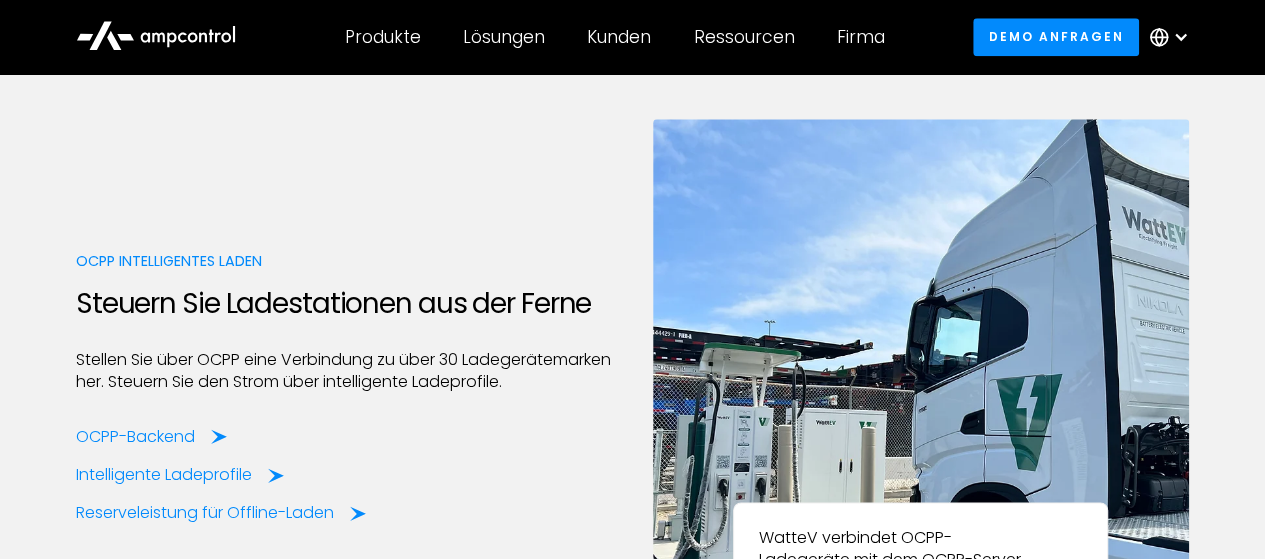 scroll, scrollTop: 4931, scrollLeft: 0, axis: vertical 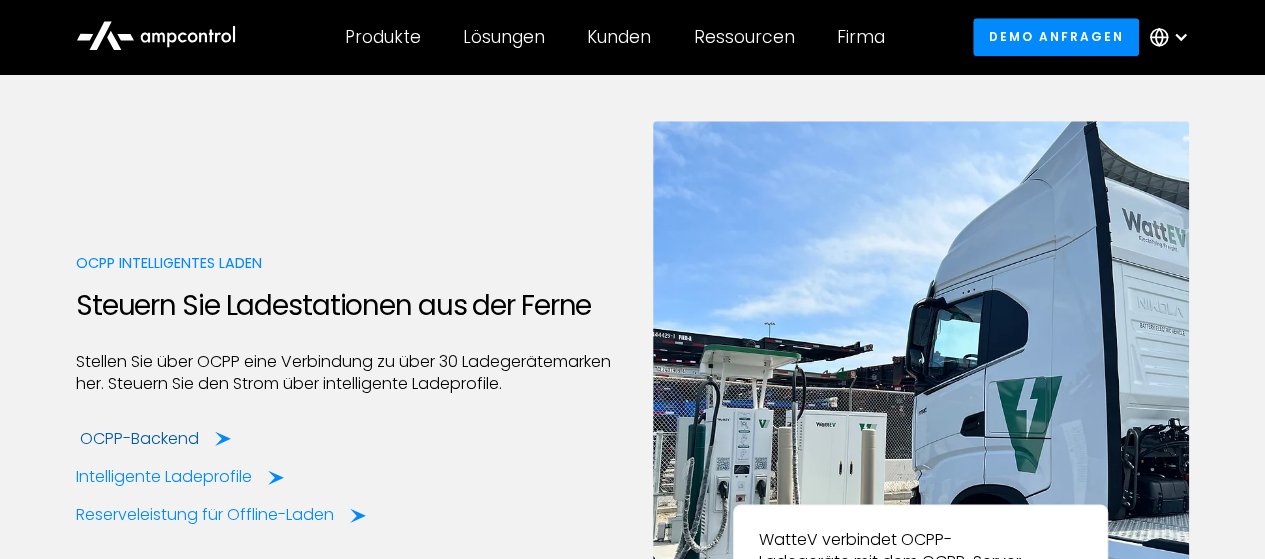 click on "OCPP-Backend" at bounding box center [139, 439] 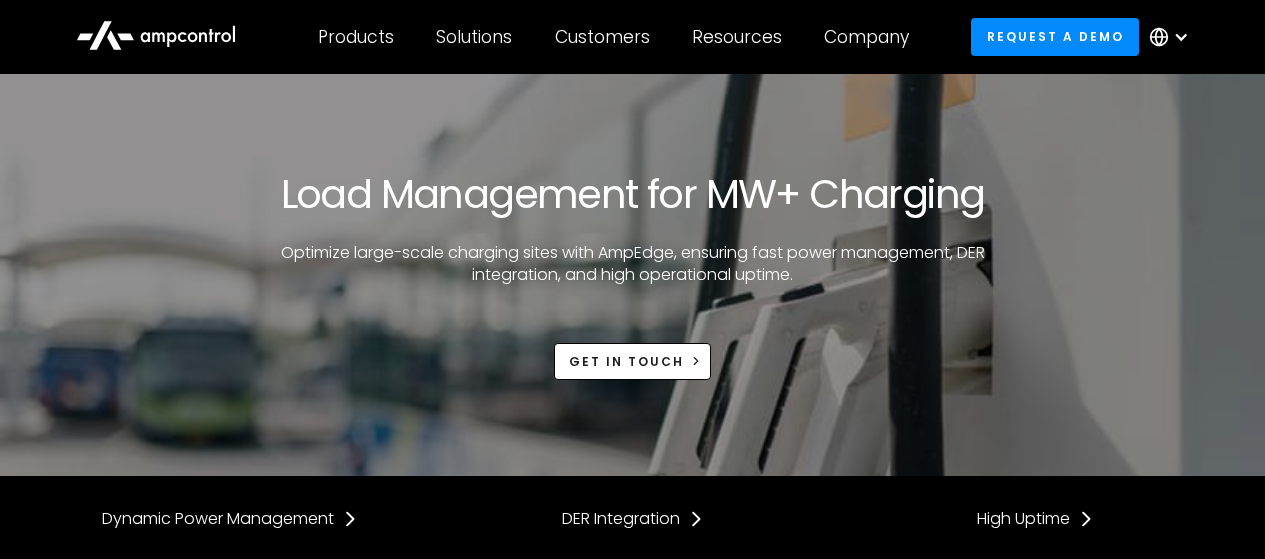 scroll, scrollTop: 0, scrollLeft: 0, axis: both 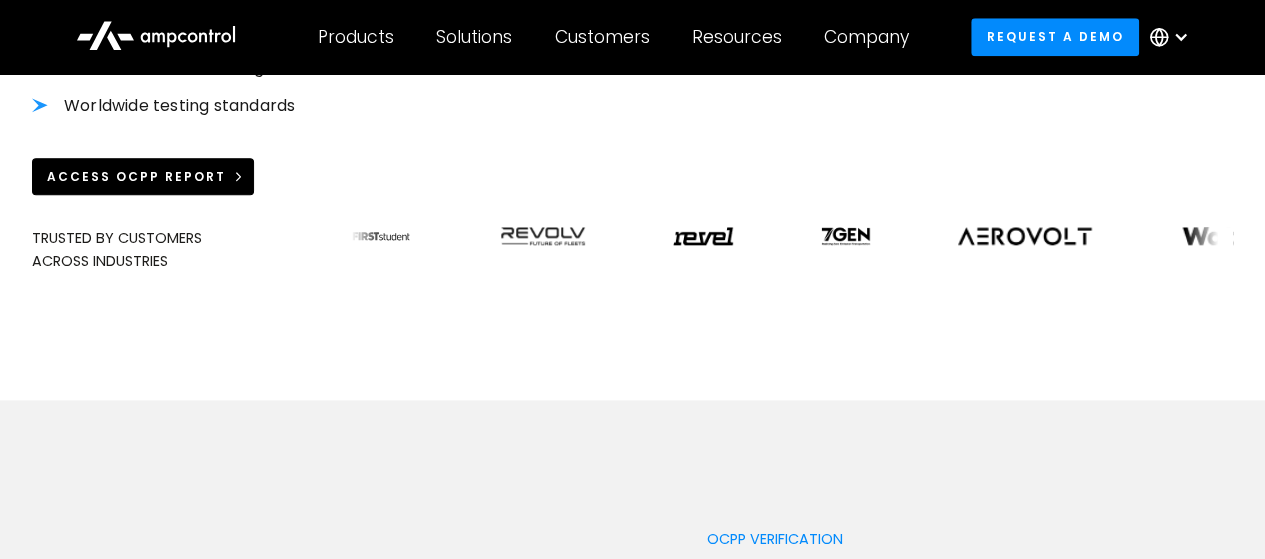 click on "Access OCPP Report" at bounding box center [143, 176] 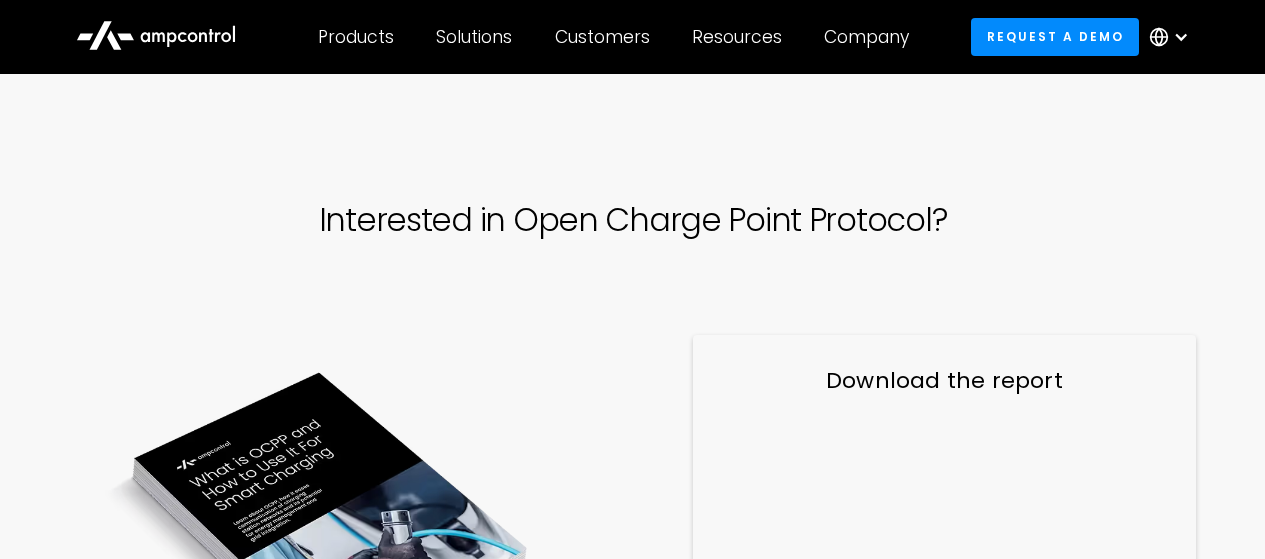 scroll, scrollTop: 0, scrollLeft: 0, axis: both 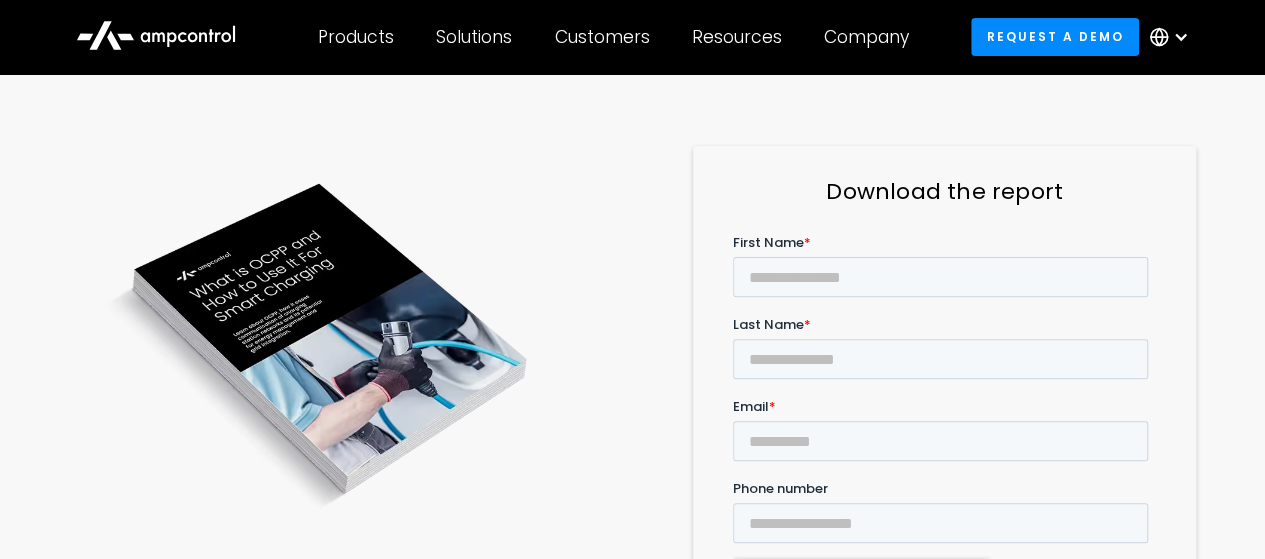 click at bounding box center [1174, 37] 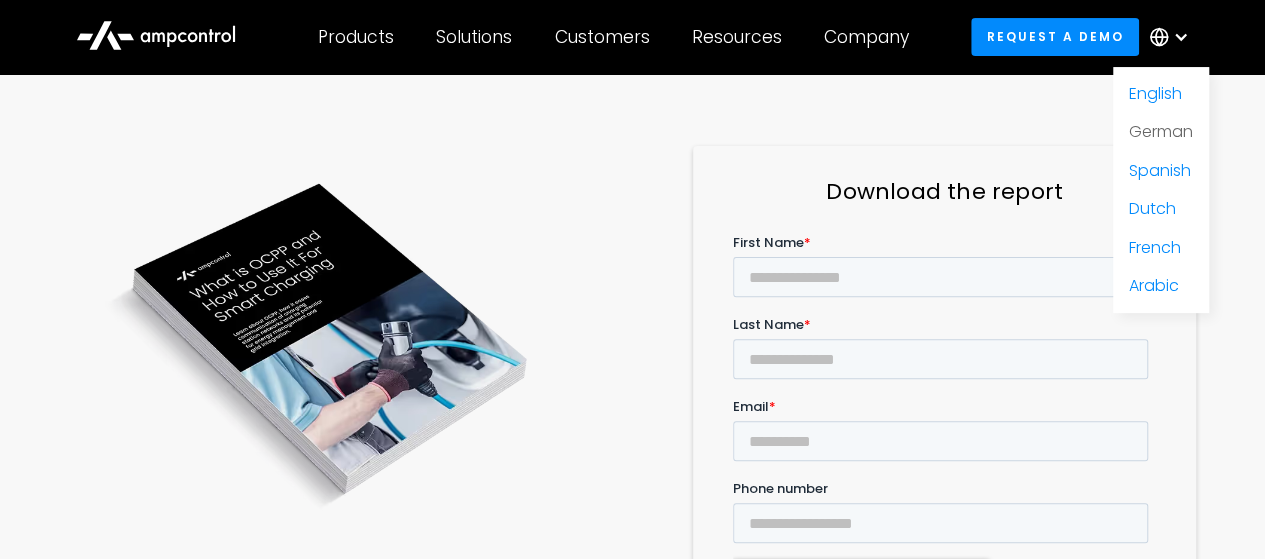 click on "German" at bounding box center (1161, 131) 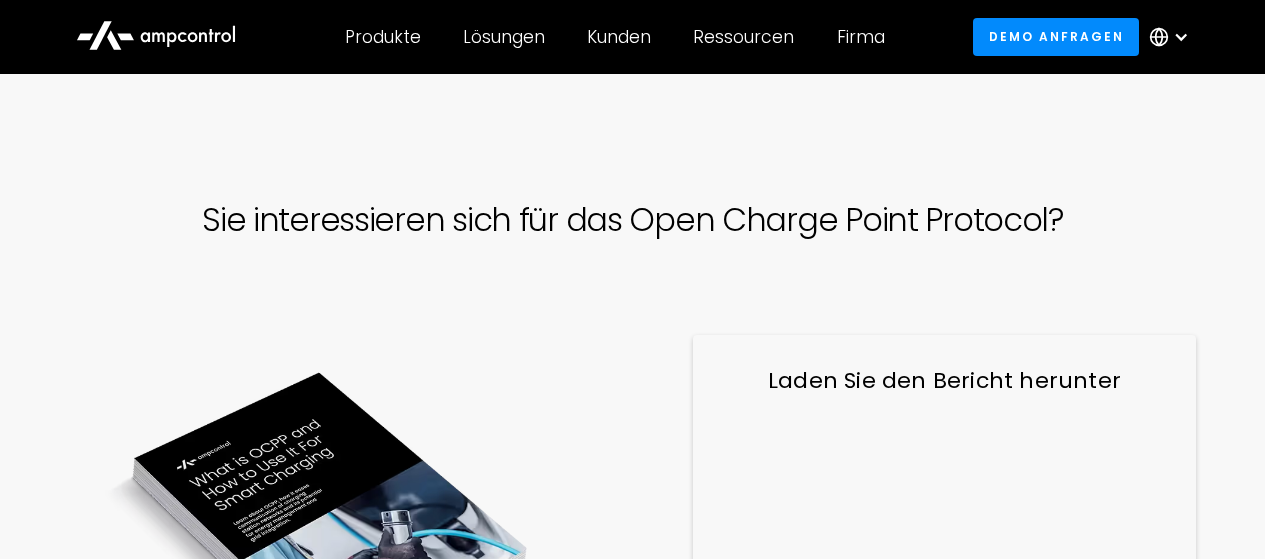 scroll, scrollTop: 0, scrollLeft: 0, axis: both 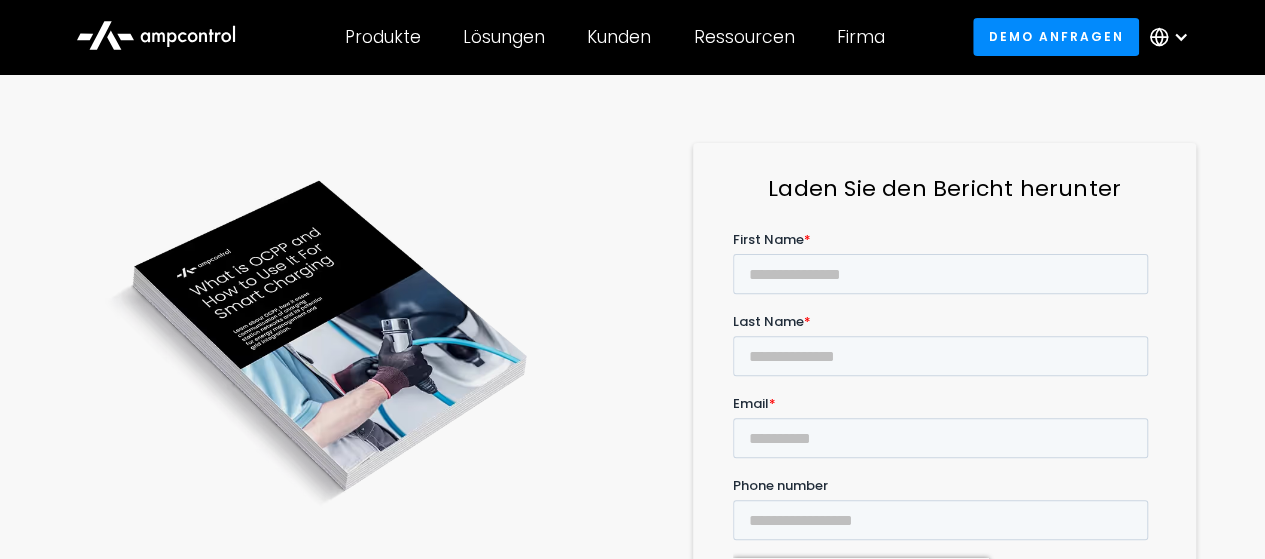click on "First Name *" at bounding box center [944, 261] 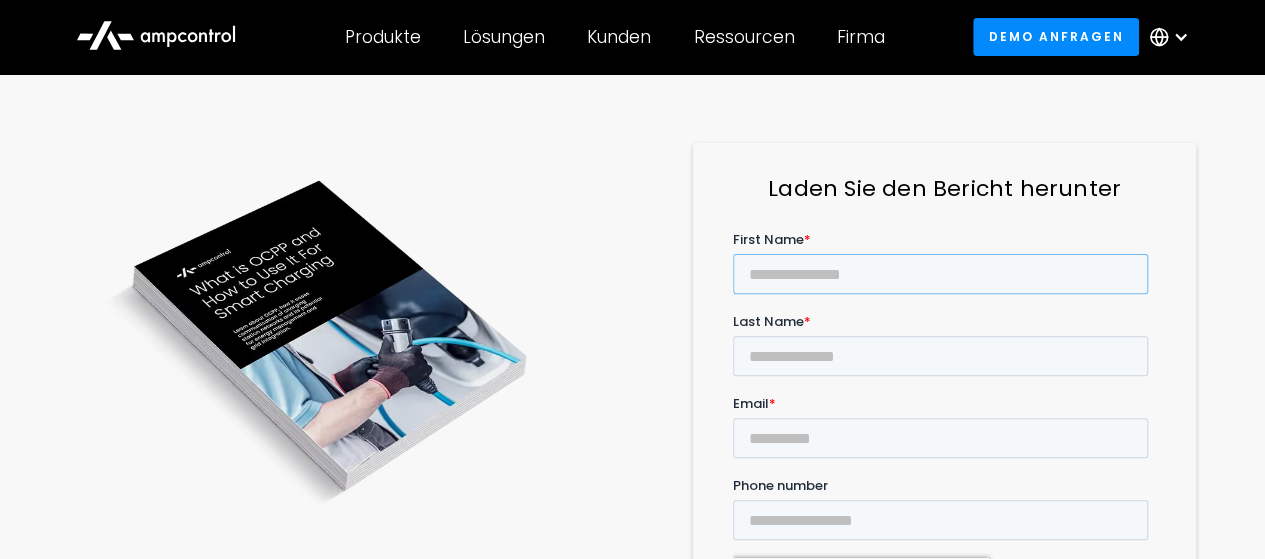 click on "First Name *" at bounding box center [940, 273] 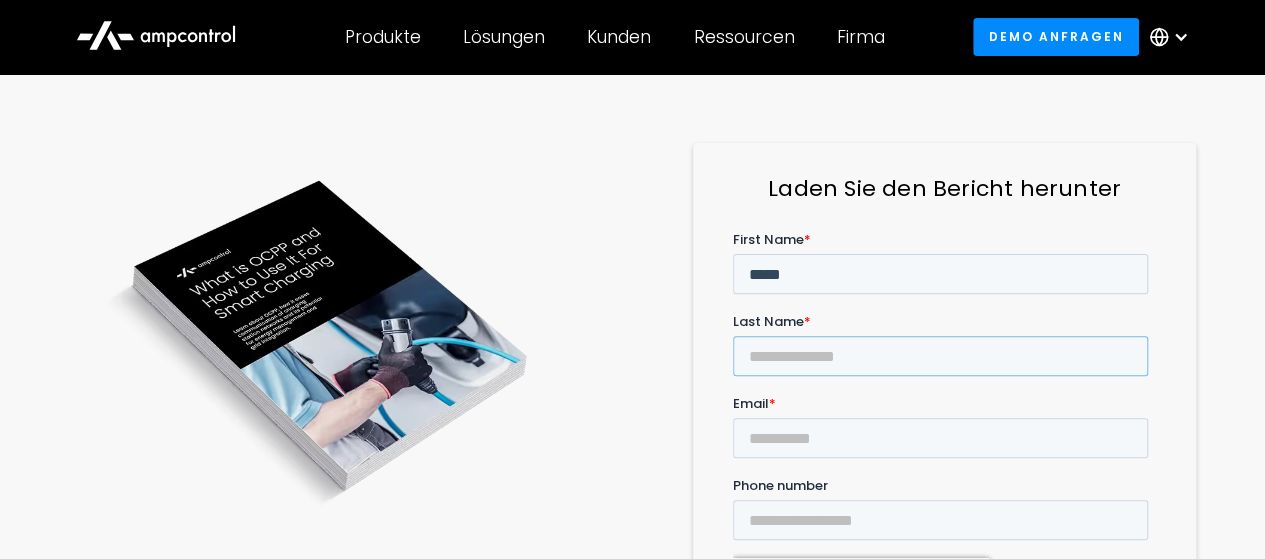 click on "Last Name *" at bounding box center (940, 355) 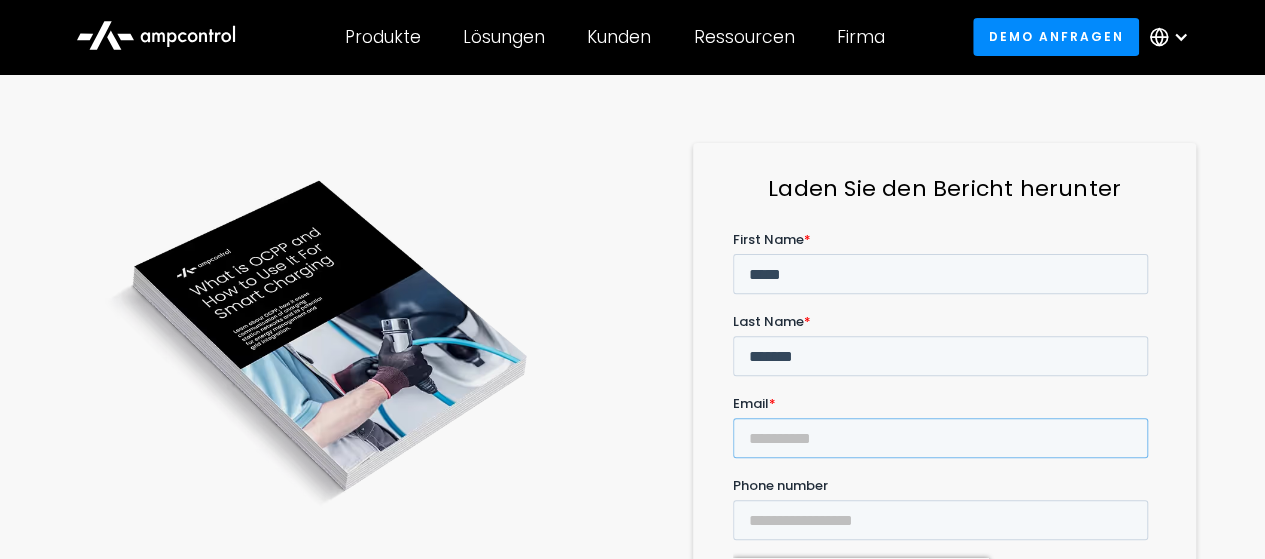 click on "Email *" at bounding box center [940, 437] 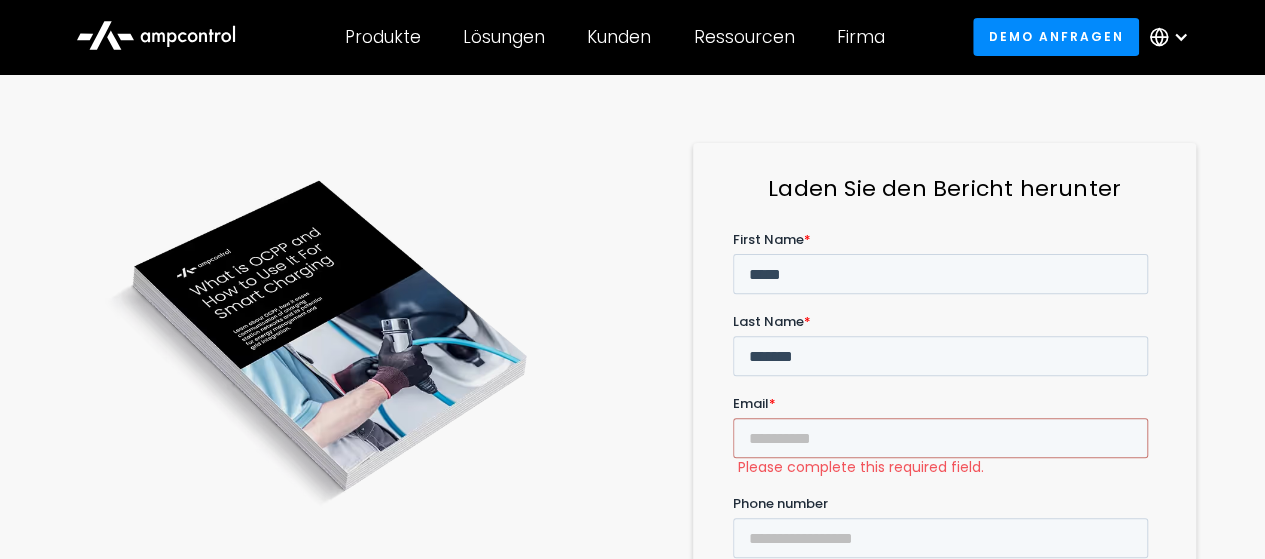 click on "First Name * ***** Last Name * ******* Email * Please complete this required field. Phone number Recent form submitted ******" at bounding box center (944, 477) 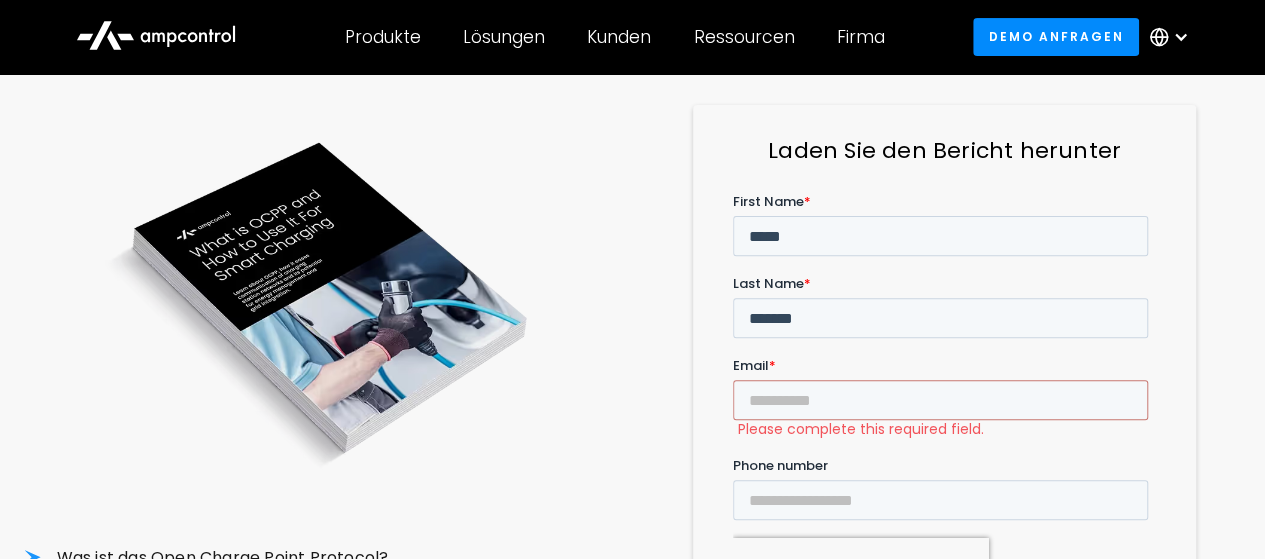 scroll, scrollTop: 236, scrollLeft: 0, axis: vertical 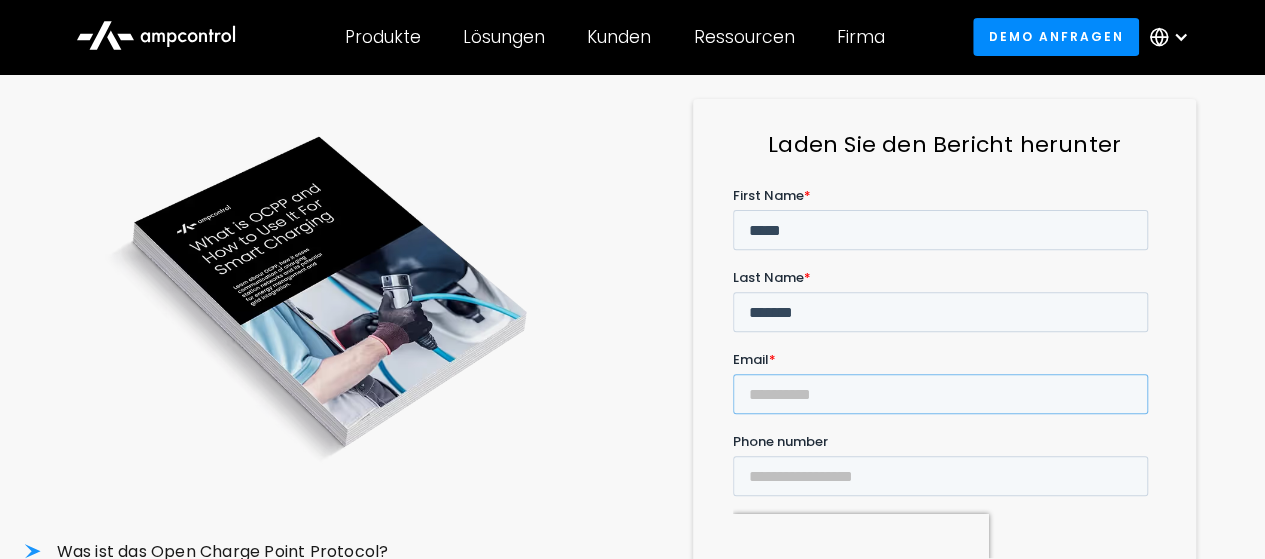 click on "Email *" at bounding box center (940, 393) 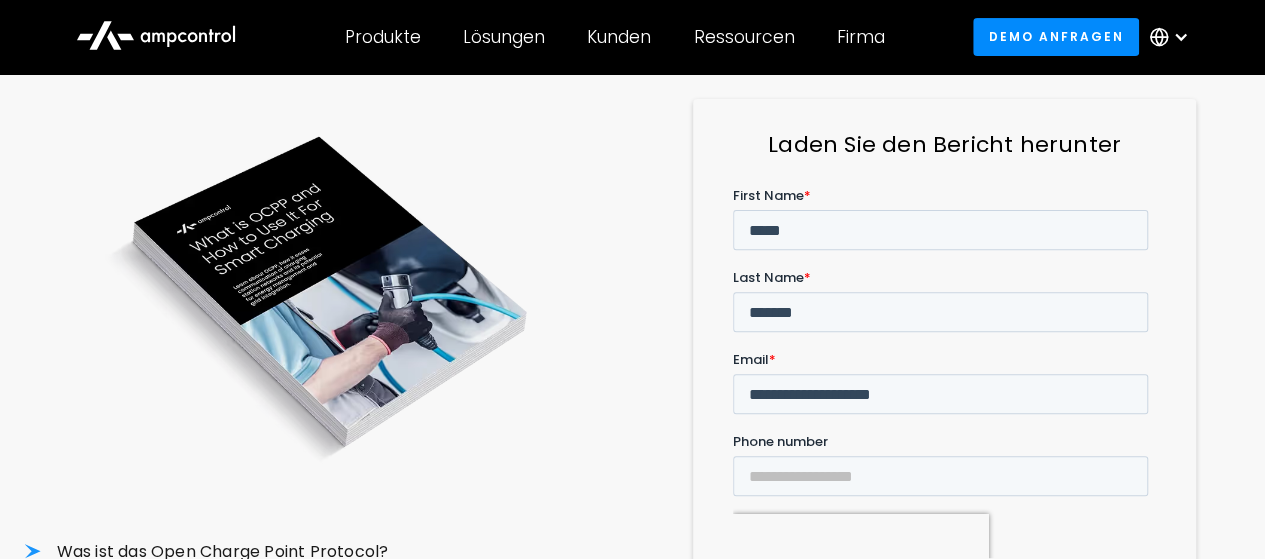 click on "**********" at bounding box center [944, 424] 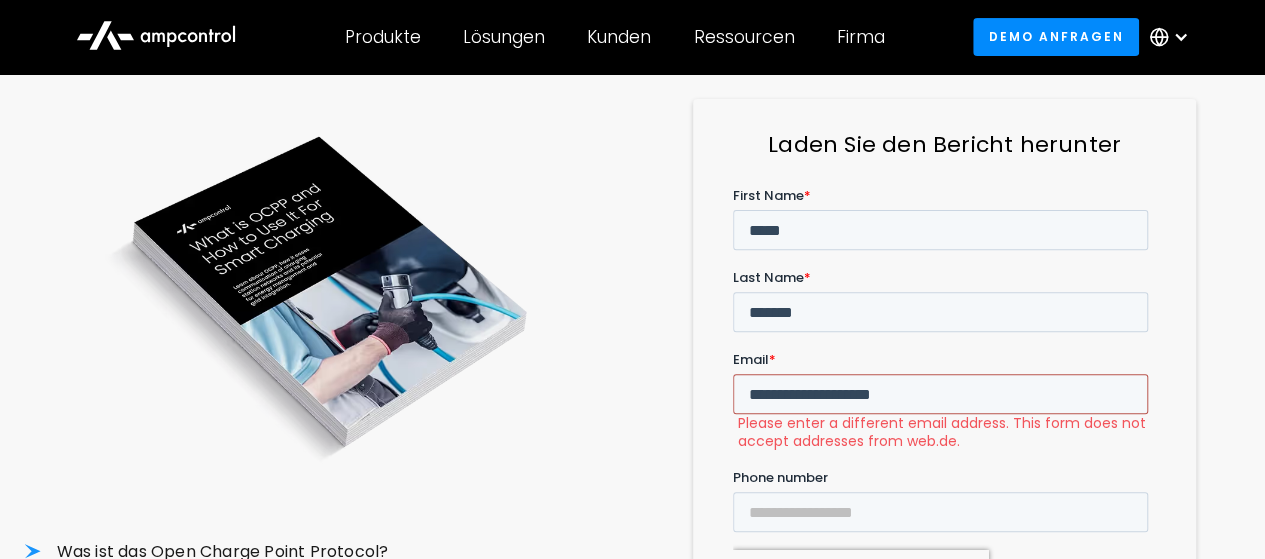 click on "**********" at bounding box center (940, 393) 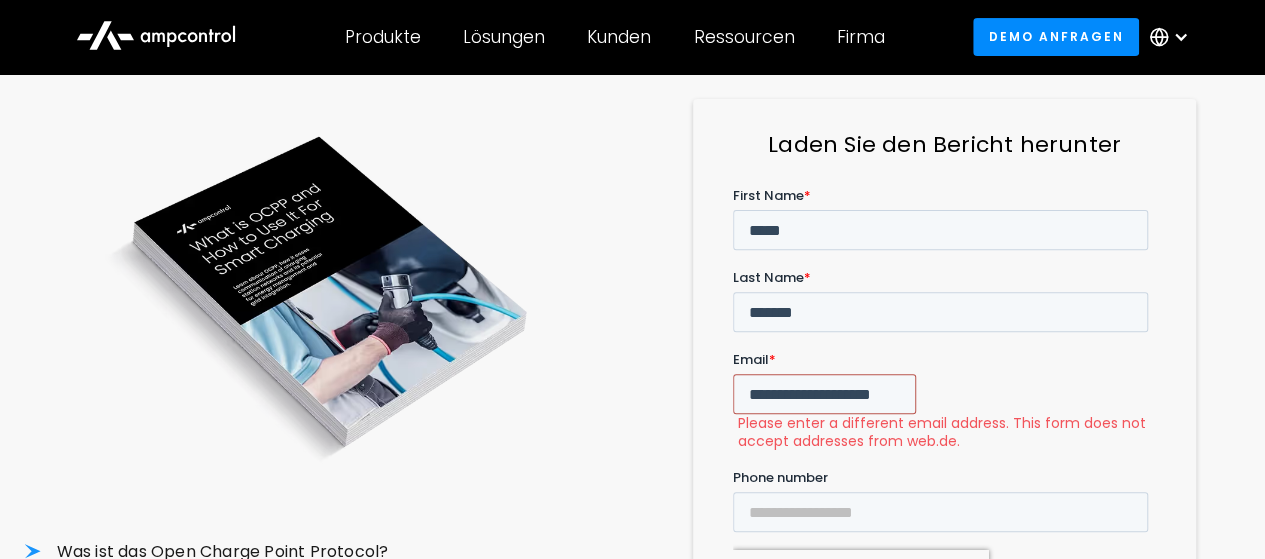 scroll, scrollTop: 0, scrollLeft: 26, axis: horizontal 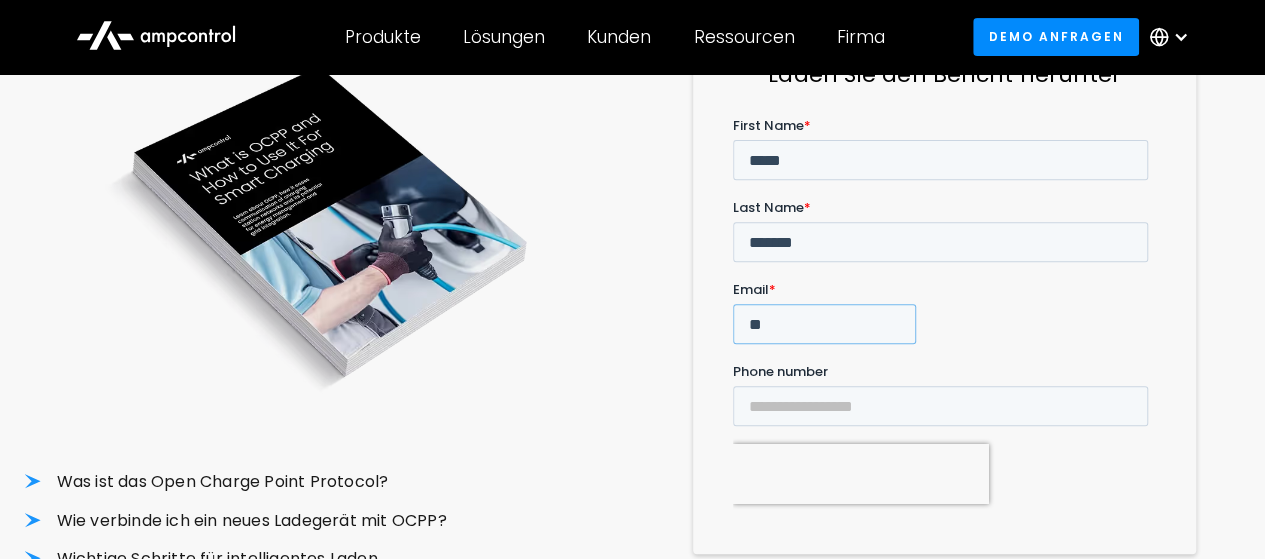 type on "*" 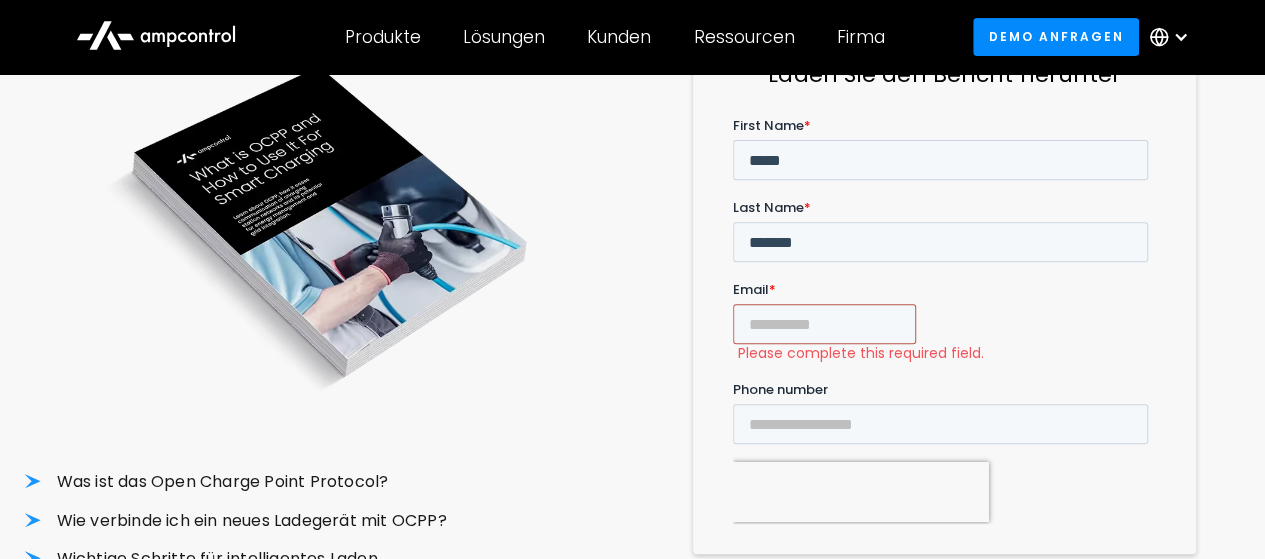 click on "Email *" at bounding box center [824, 323] 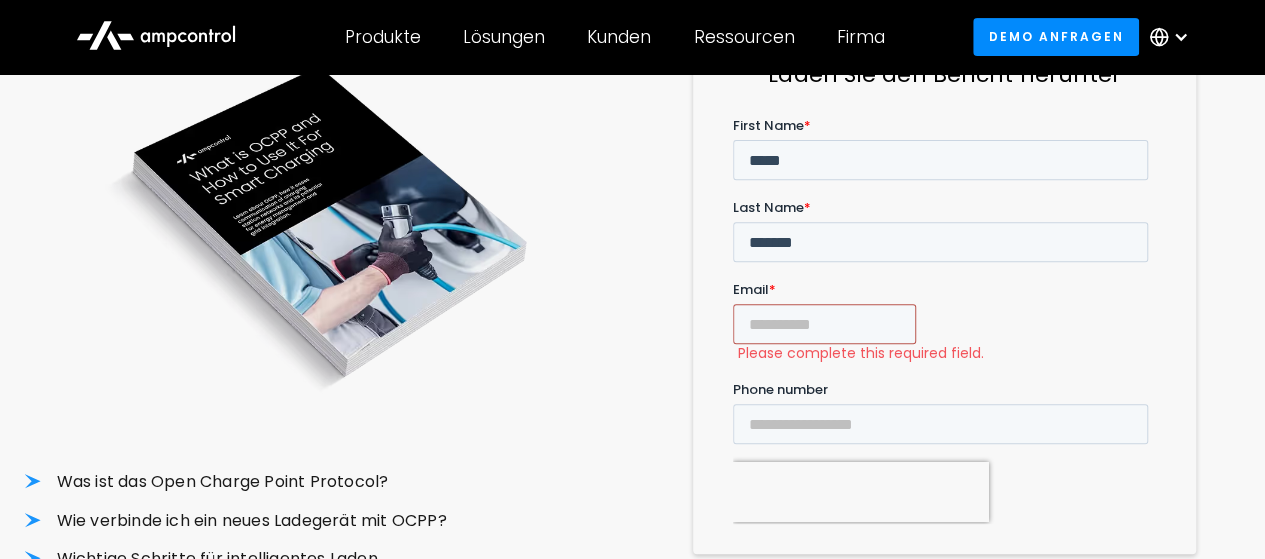 type on "**********" 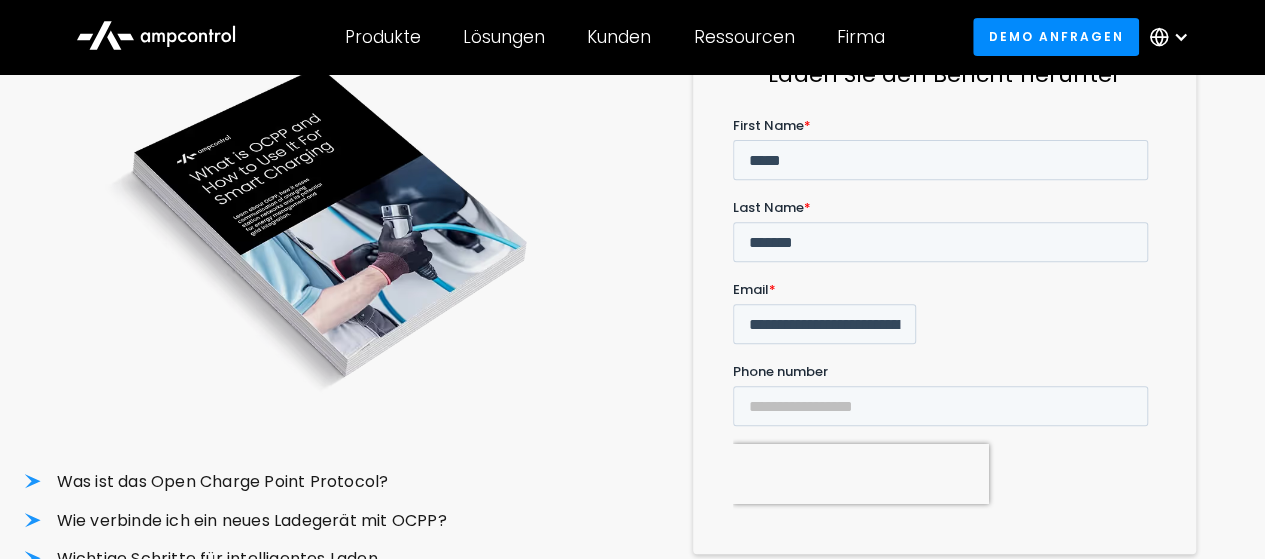 click on "**********" at bounding box center [944, 354] 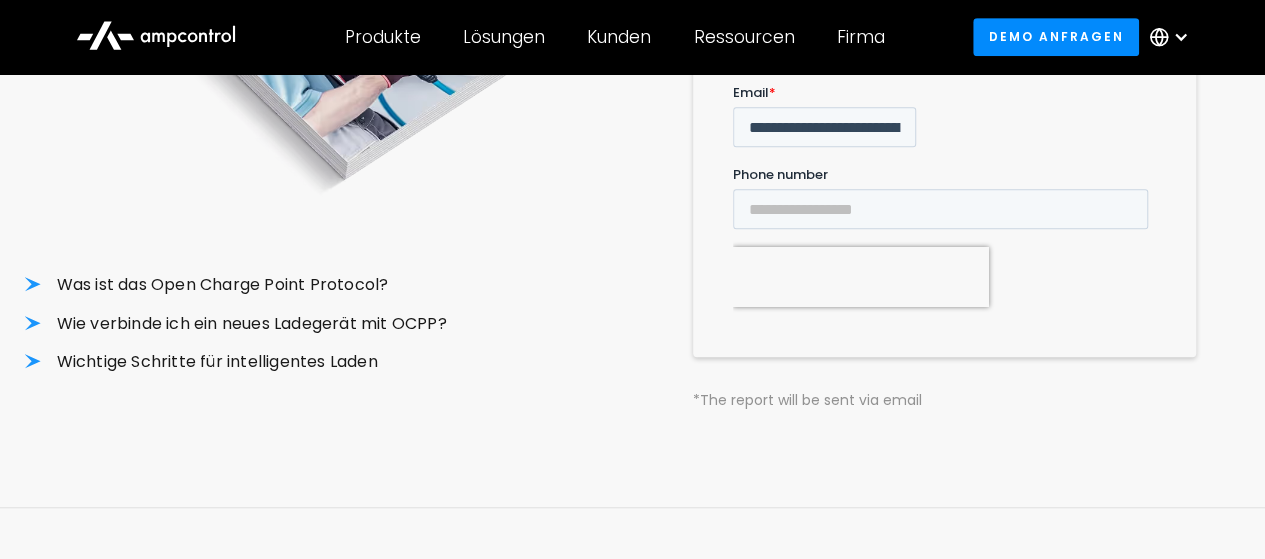 scroll, scrollTop: 504, scrollLeft: 0, axis: vertical 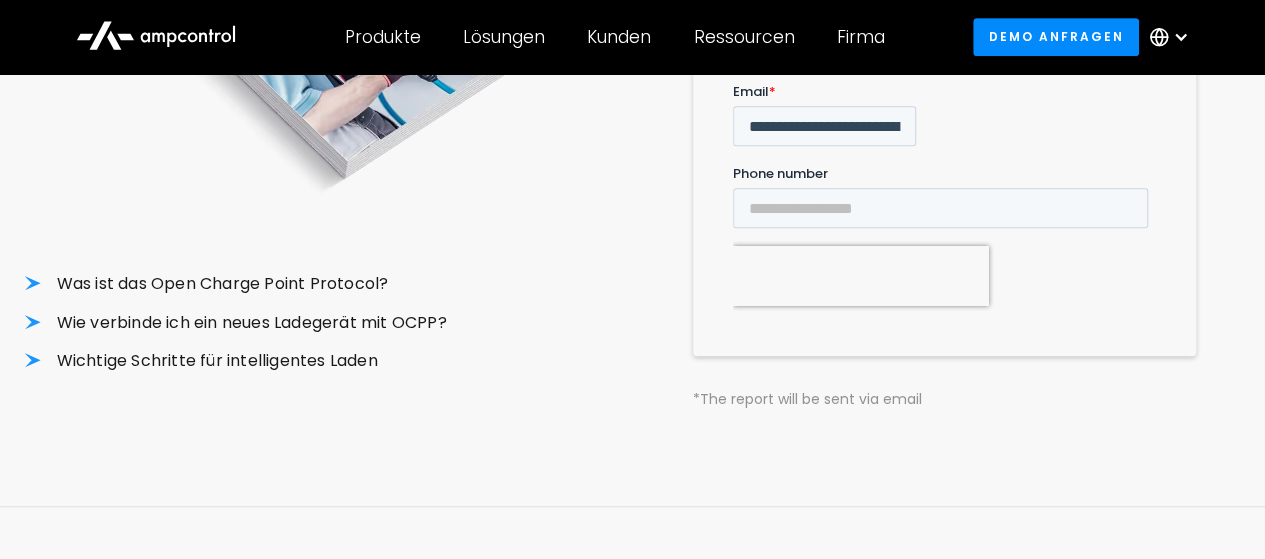 click on "******" at bounding box center (772, 360) 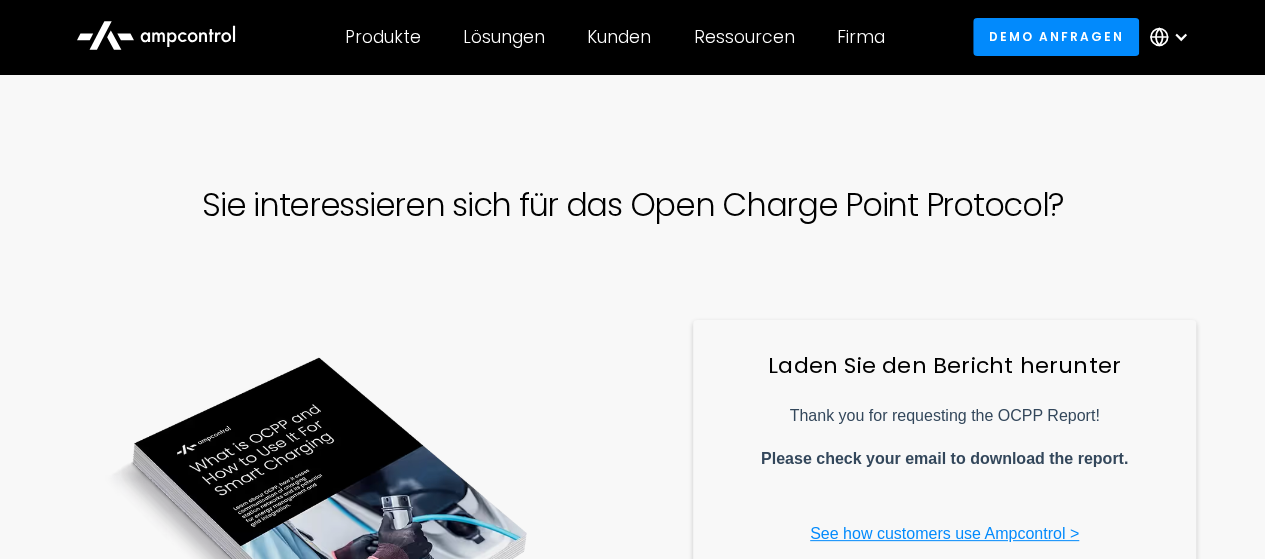scroll, scrollTop: 14, scrollLeft: 0, axis: vertical 